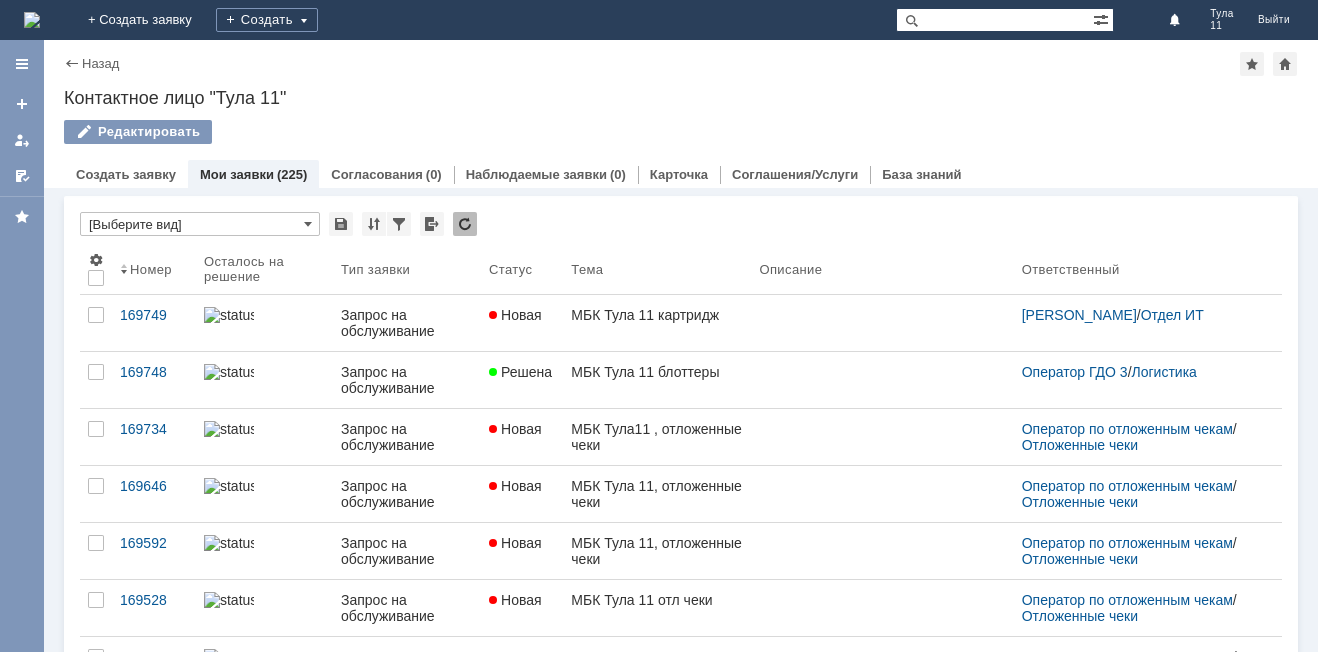 scroll, scrollTop: 0, scrollLeft: 0, axis: both 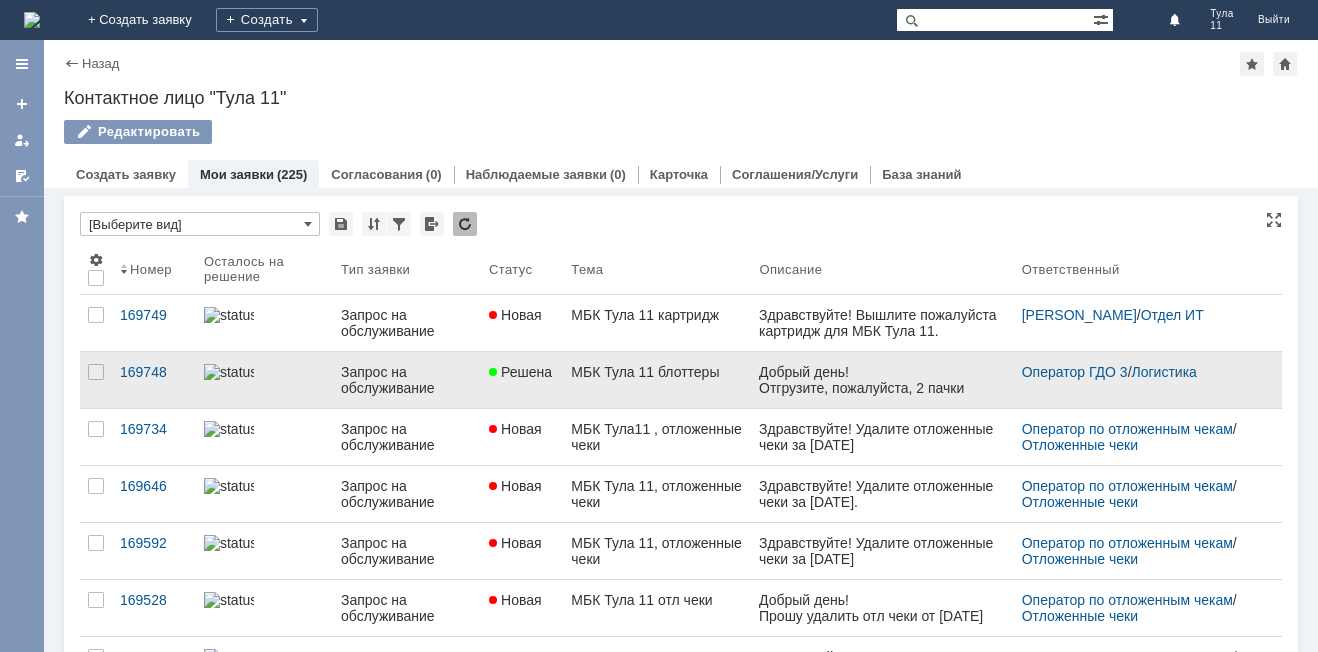 click on "МБК Тула 11 блоттеры" at bounding box center [657, 372] 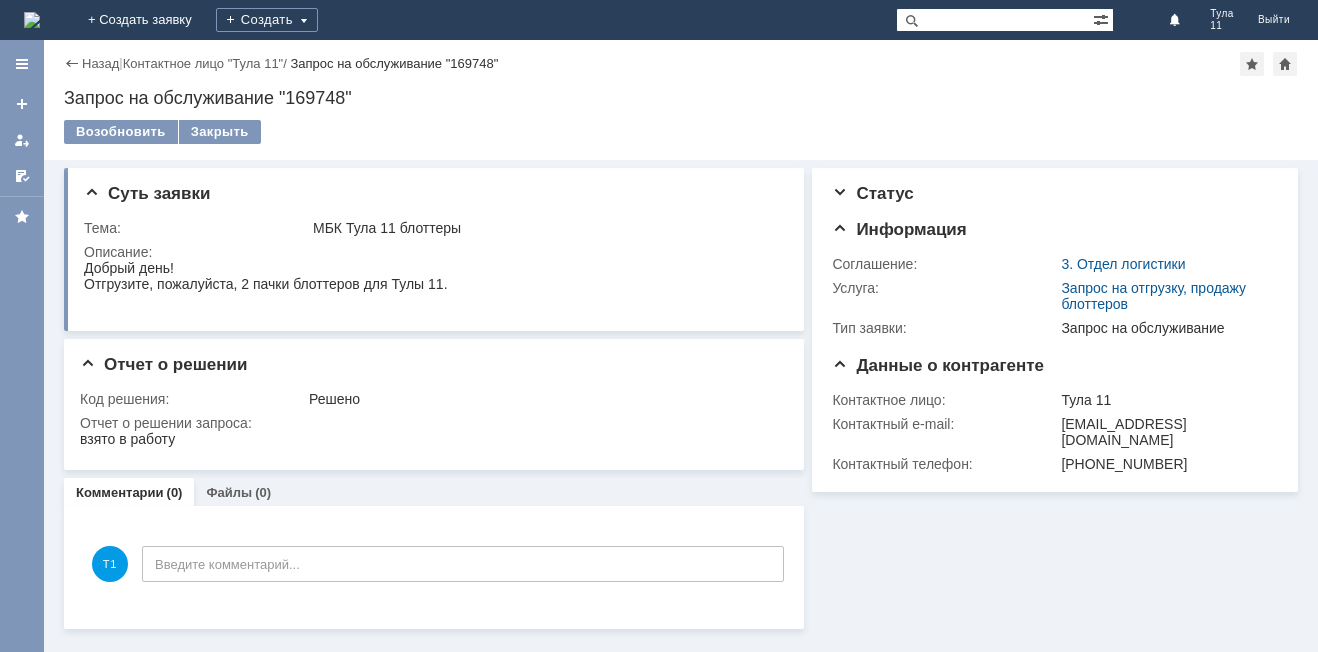 scroll, scrollTop: 0, scrollLeft: 0, axis: both 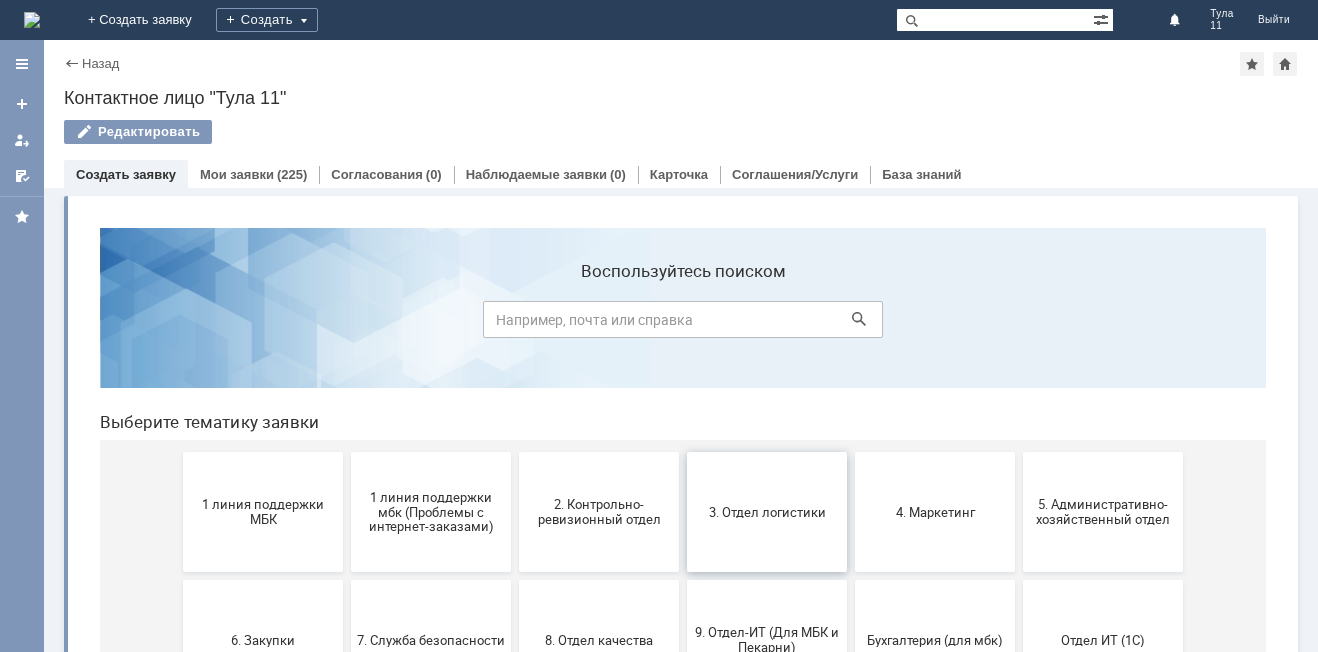 click on "3. Отдел логистики" at bounding box center (767, 512) 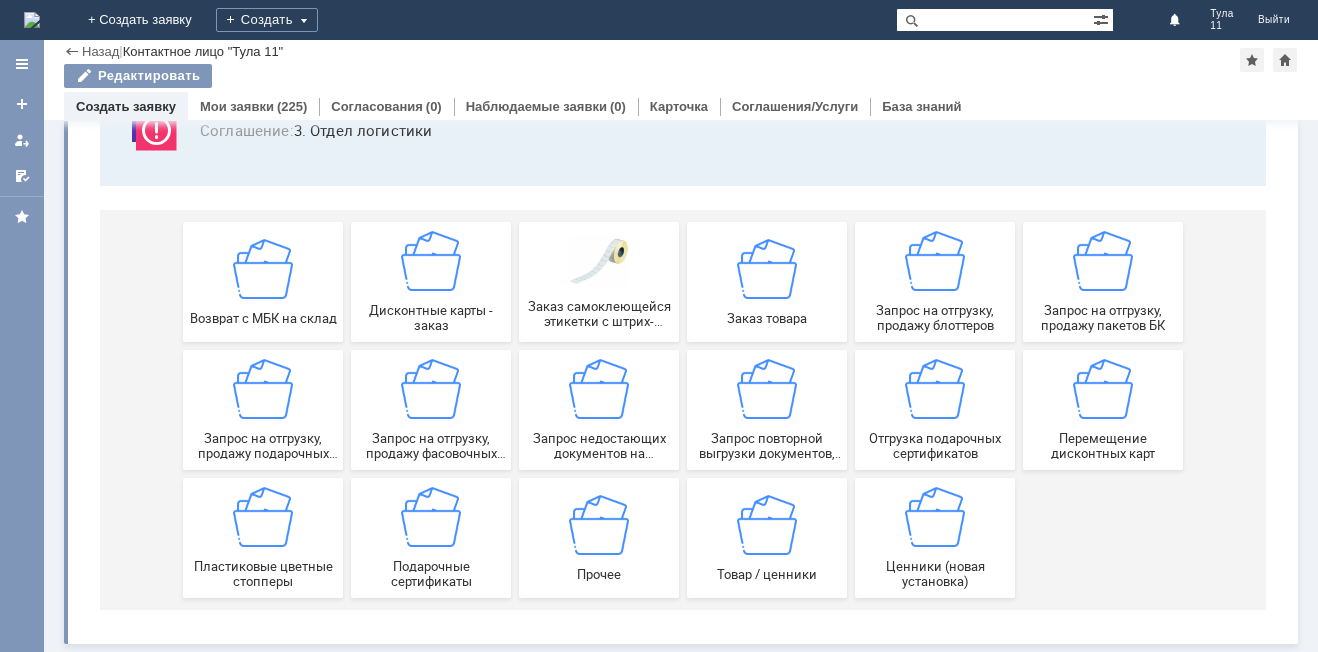 scroll, scrollTop: 166, scrollLeft: 0, axis: vertical 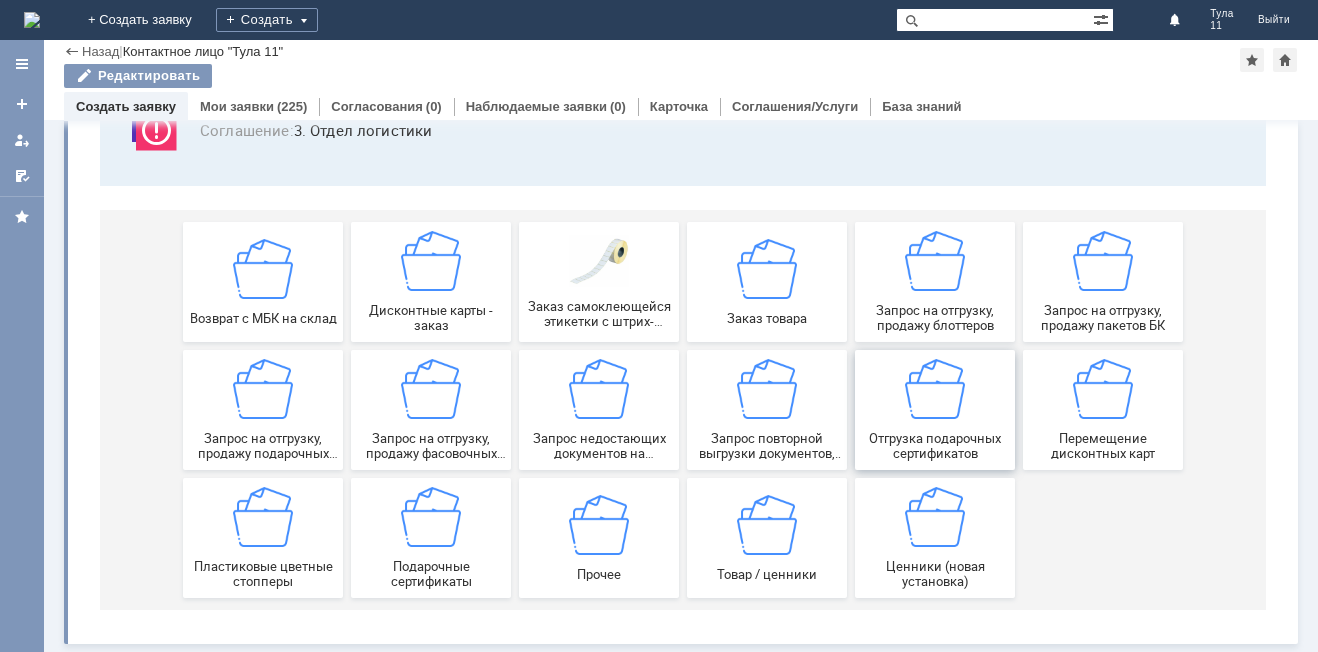 click on "Отгрузка подарочных сертификатов" at bounding box center (935, 410) 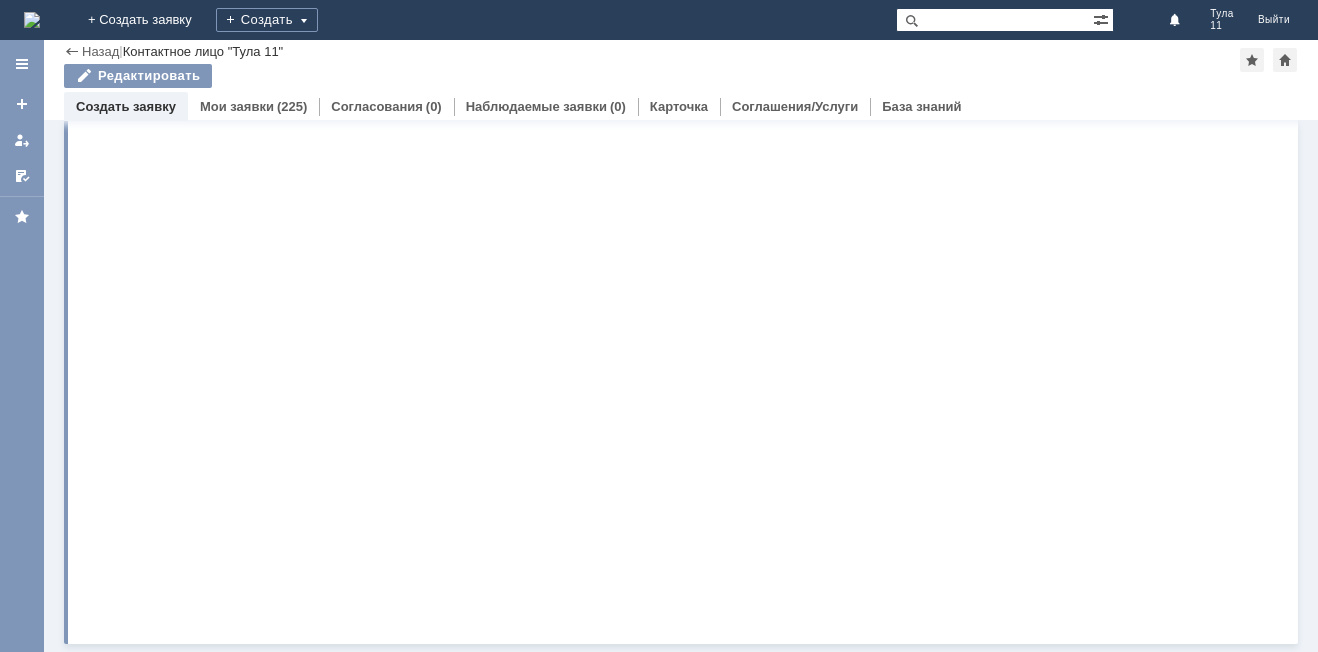 scroll, scrollTop: 0, scrollLeft: 0, axis: both 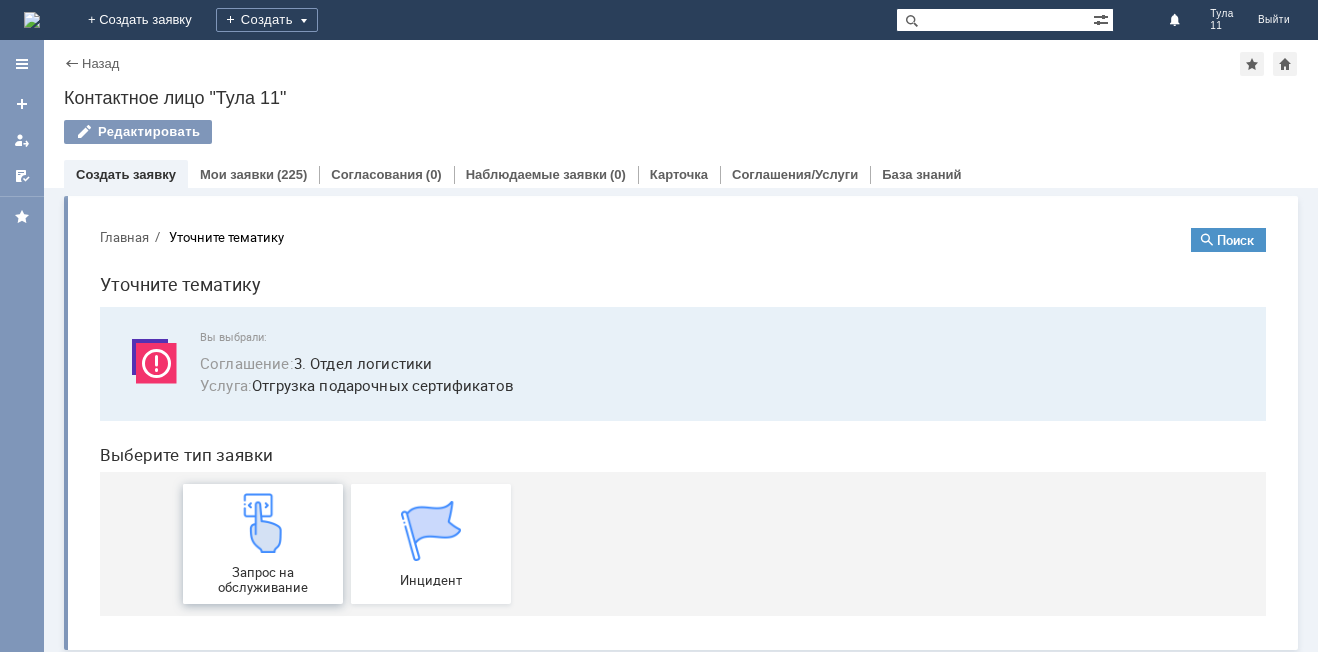 click at bounding box center (263, 523) 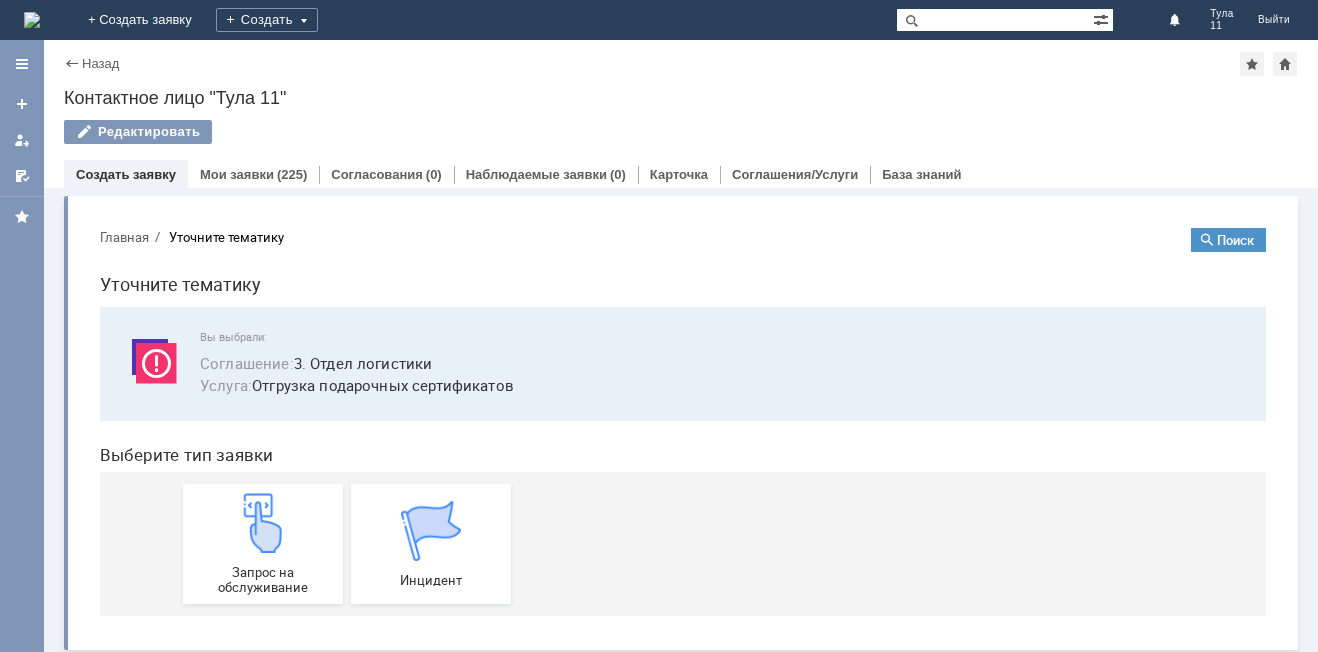 click at bounding box center (32, 20) 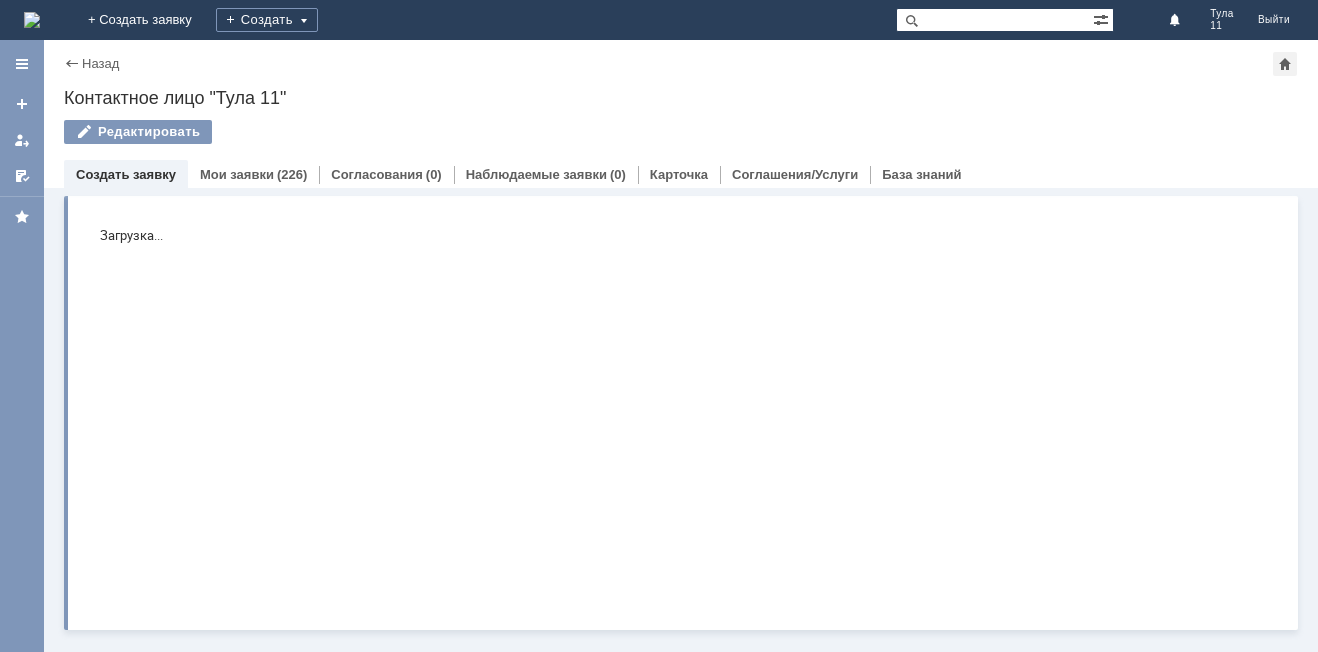 scroll, scrollTop: 0, scrollLeft: 0, axis: both 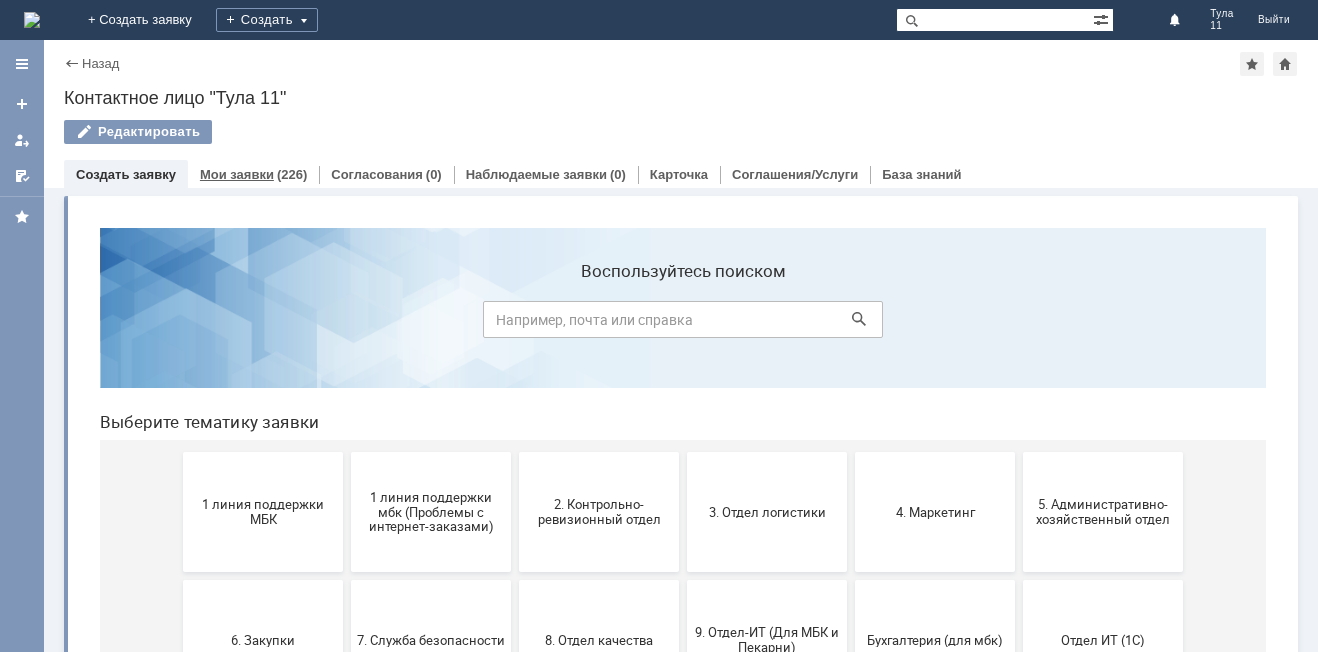 click on "Мои заявки" at bounding box center (237, 174) 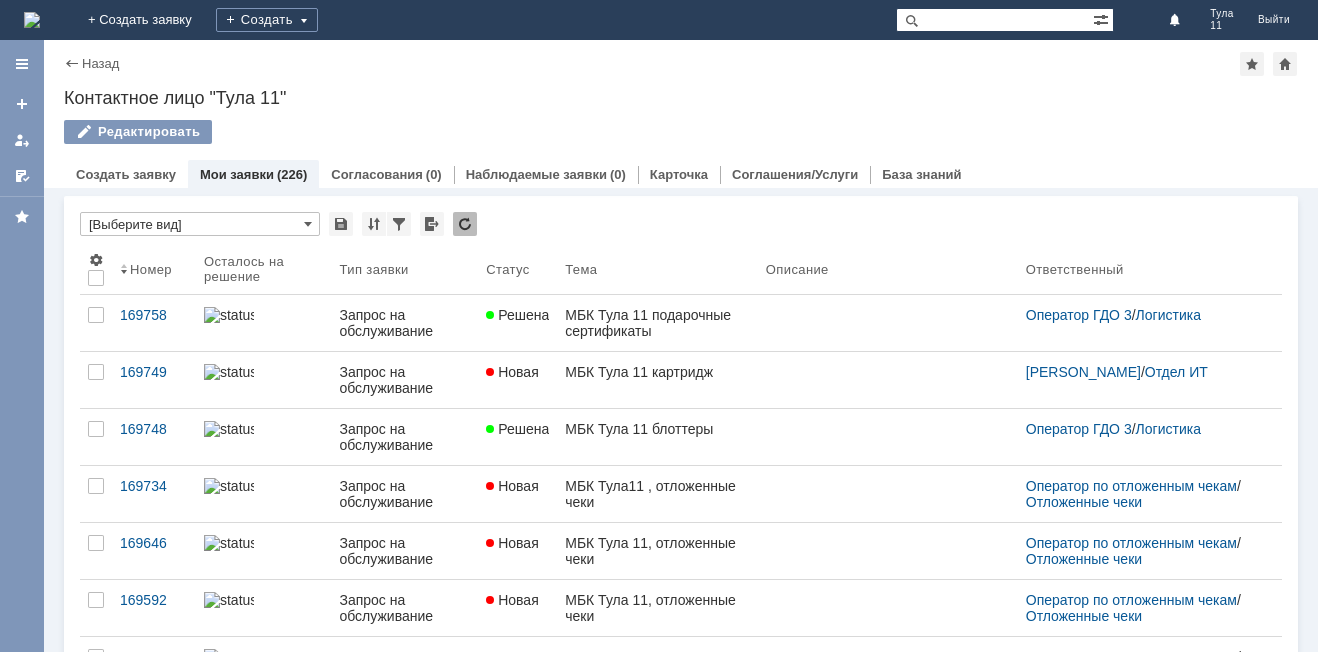 scroll, scrollTop: 0, scrollLeft: 0, axis: both 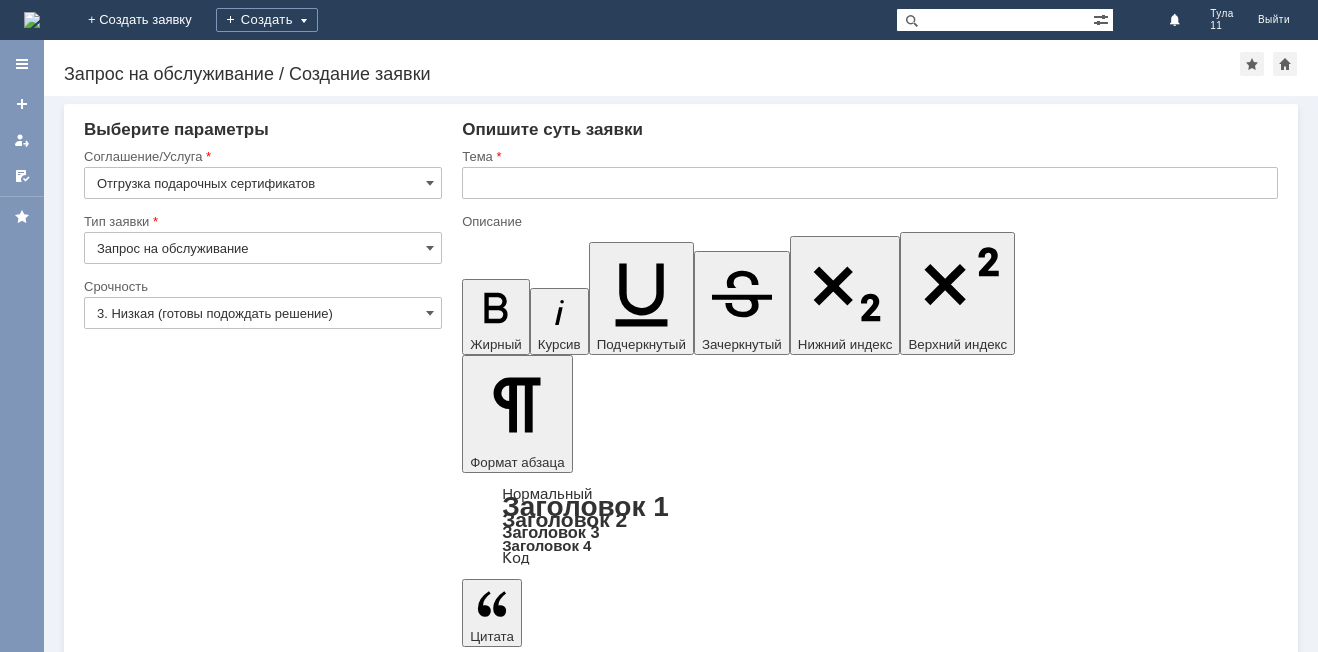 click on "Тема" at bounding box center (868, 156) 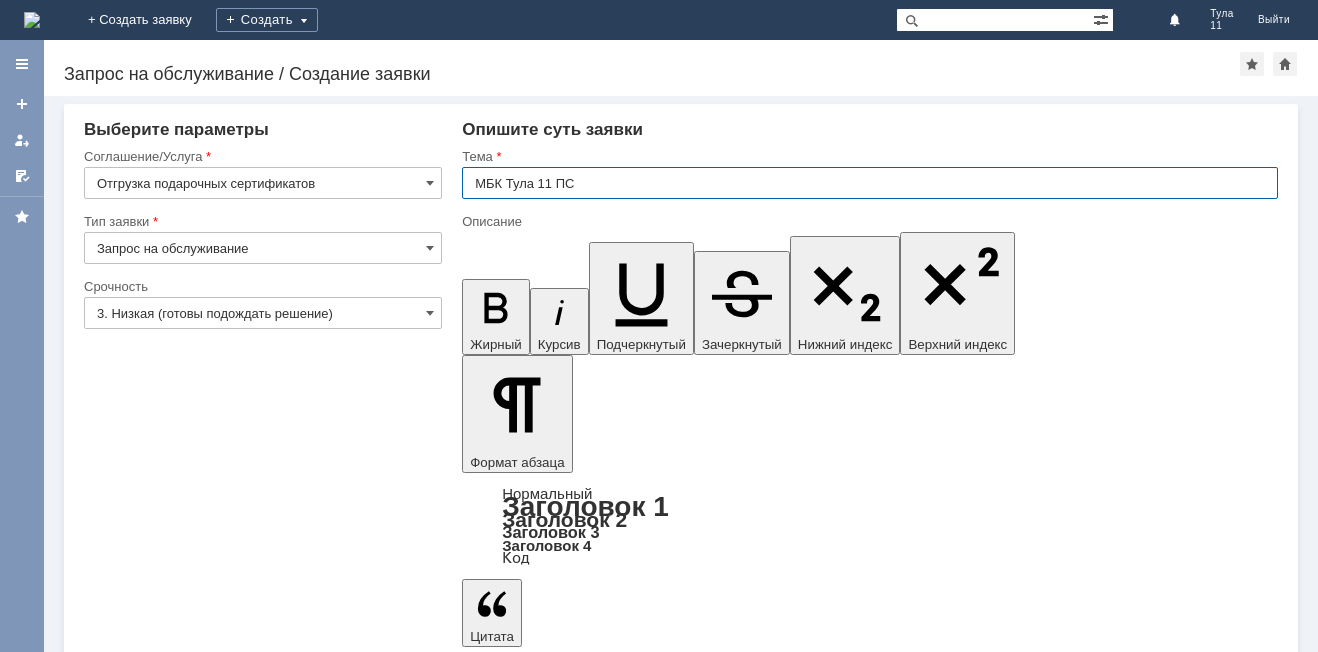 type on "МБК Тула 11 ПС" 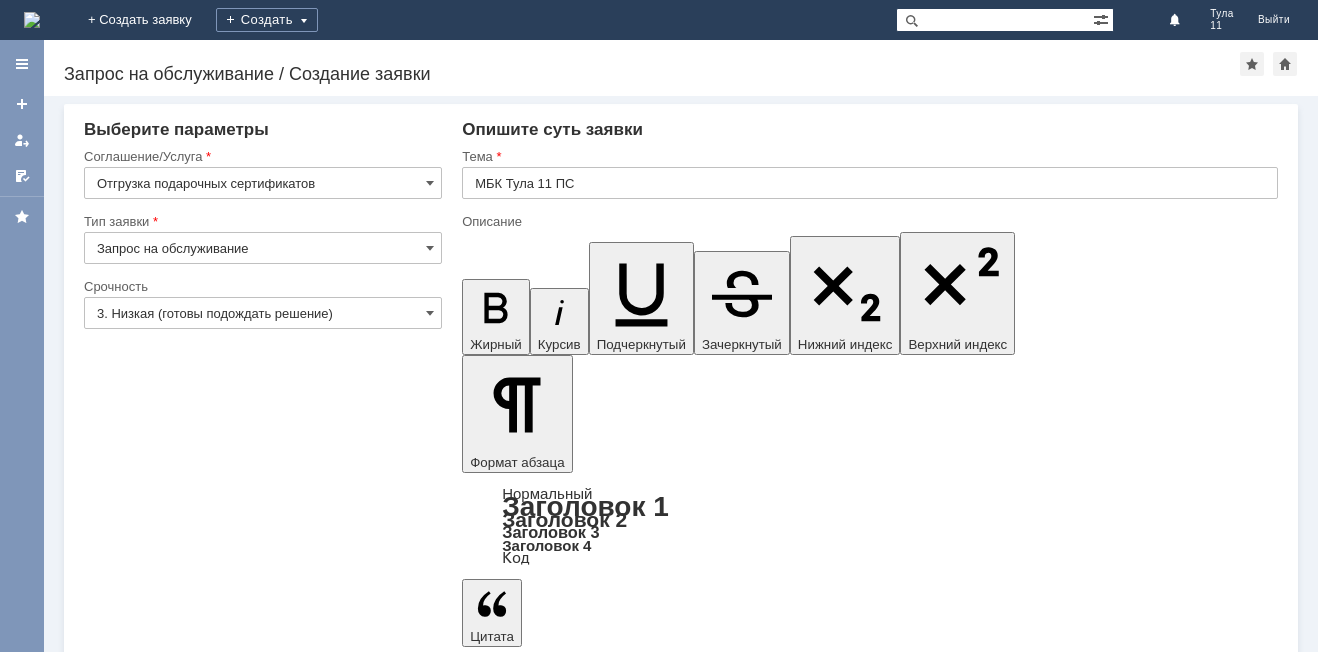 type 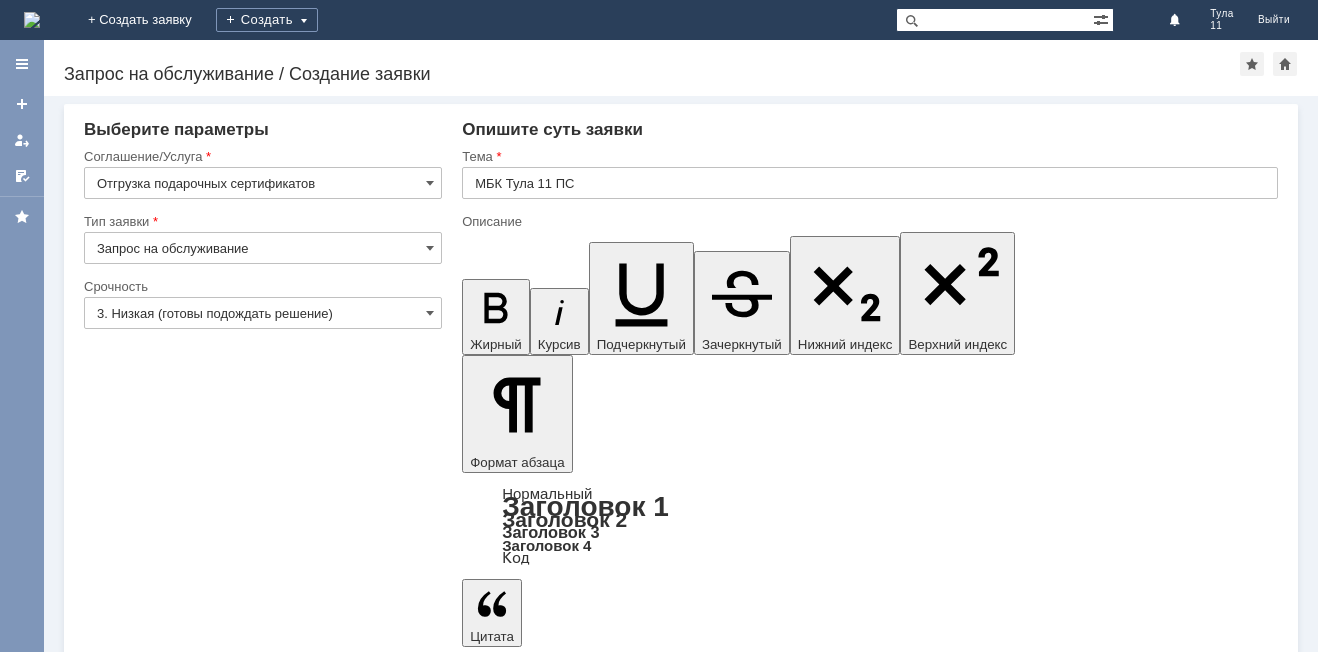 click on "Добрый день!" at bounding box center (625, 5332) 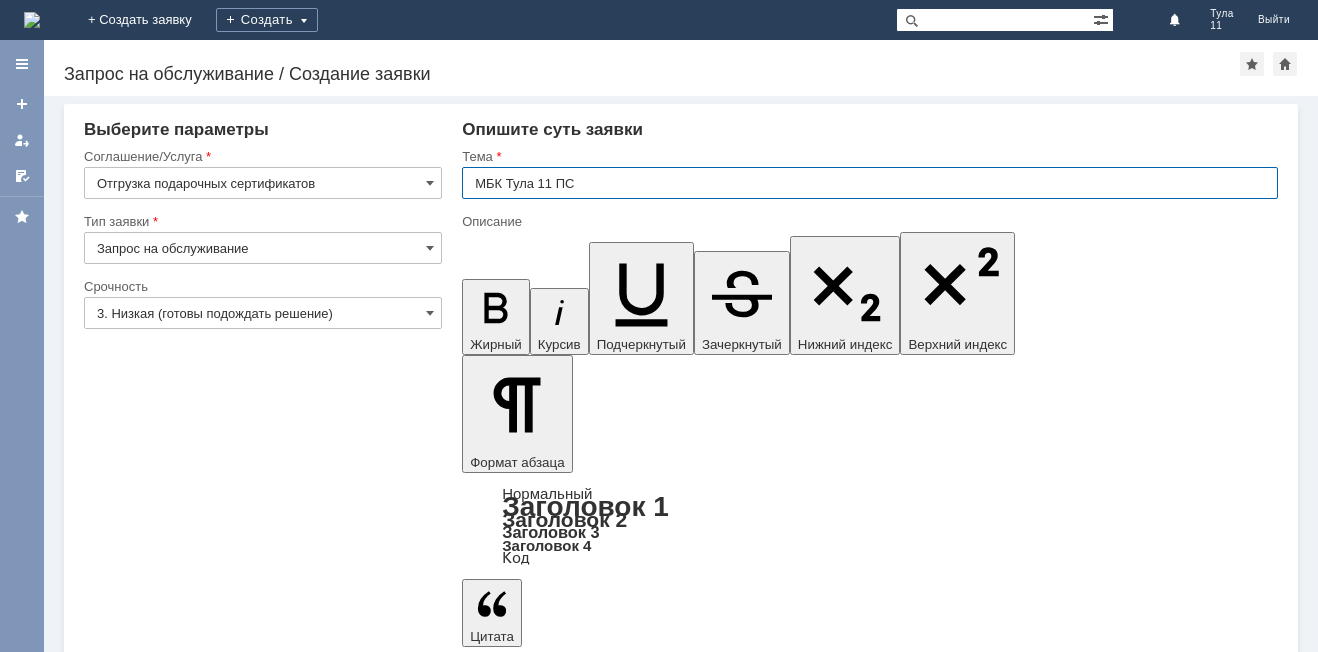 click on "МБК Тула 11 ПС" at bounding box center (870, 183) 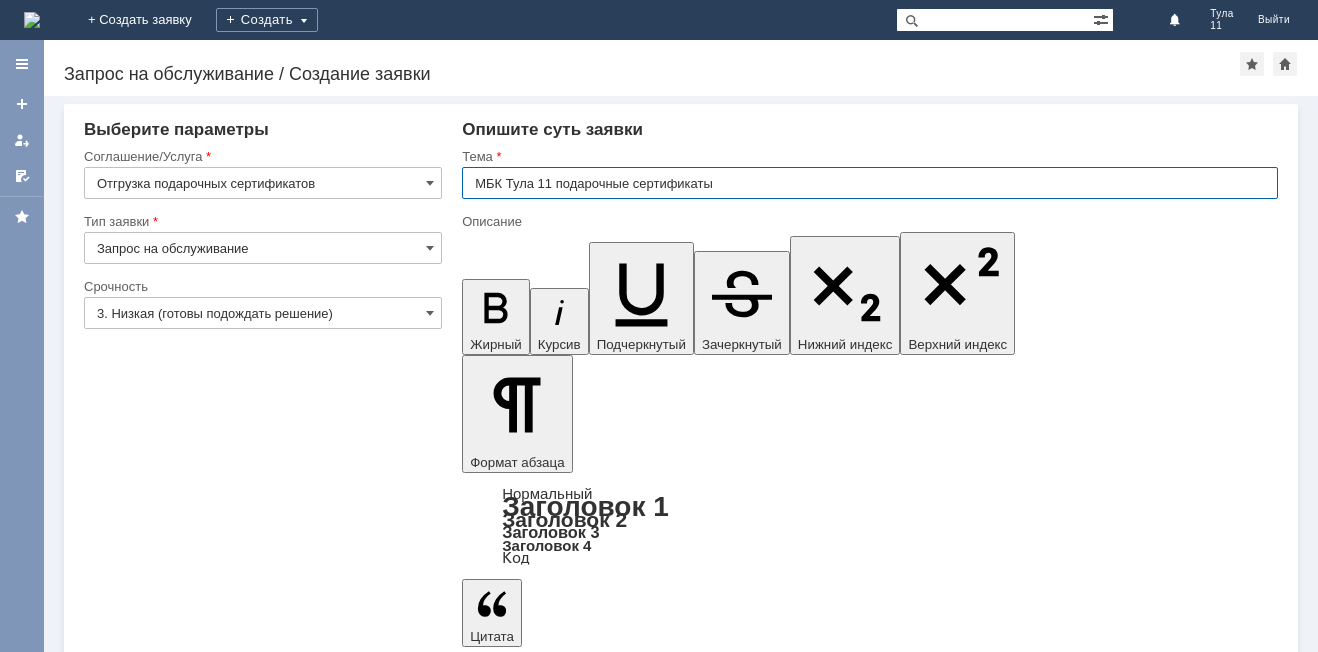 type on "МБК Тула 11 подарочные сертификаты" 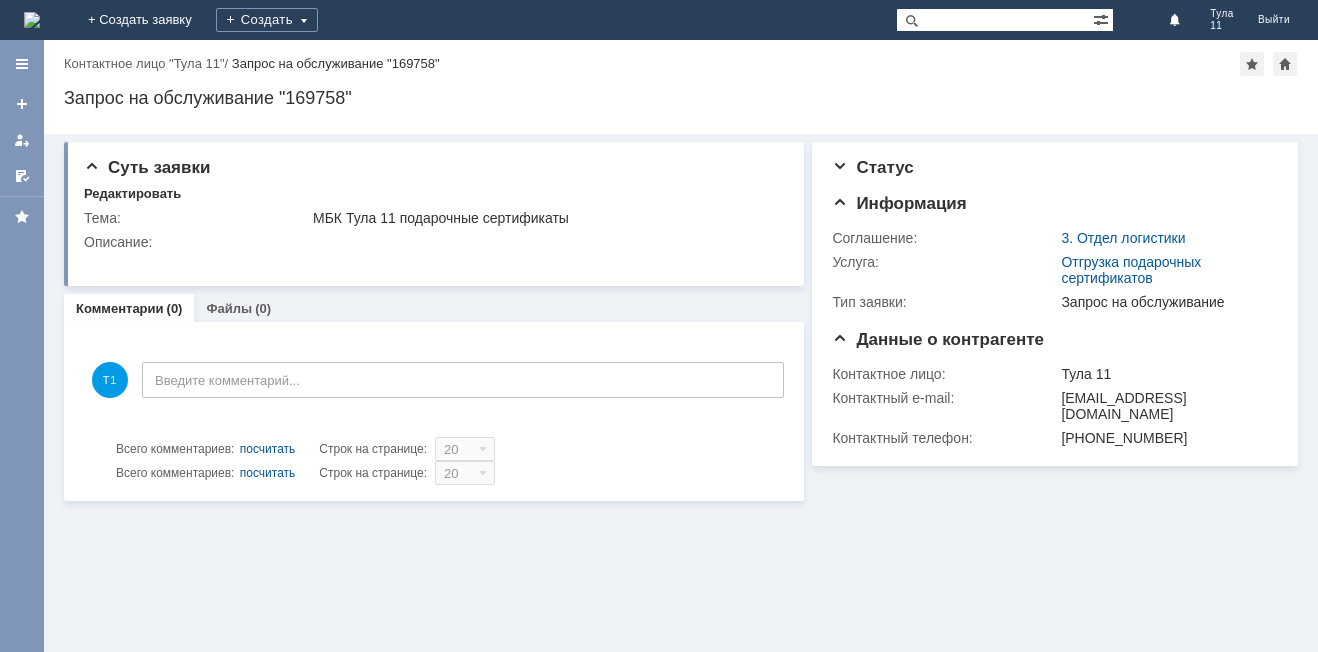 scroll, scrollTop: 0, scrollLeft: 0, axis: both 